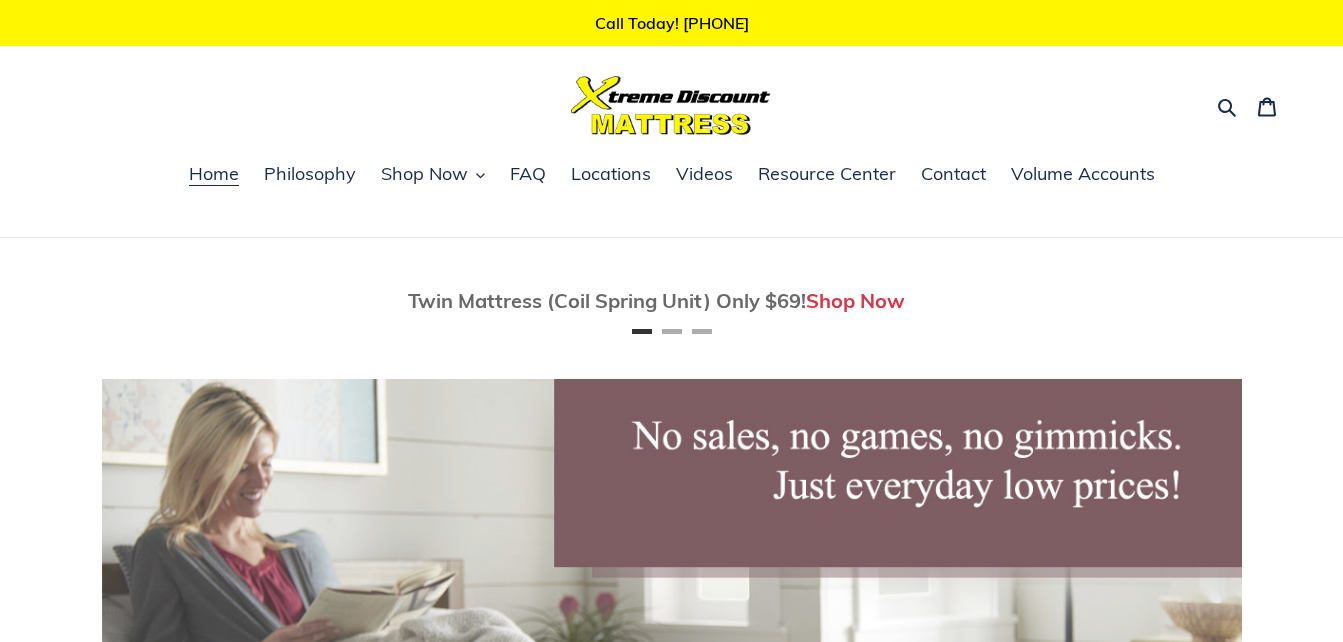 scroll, scrollTop: 0, scrollLeft: 0, axis: both 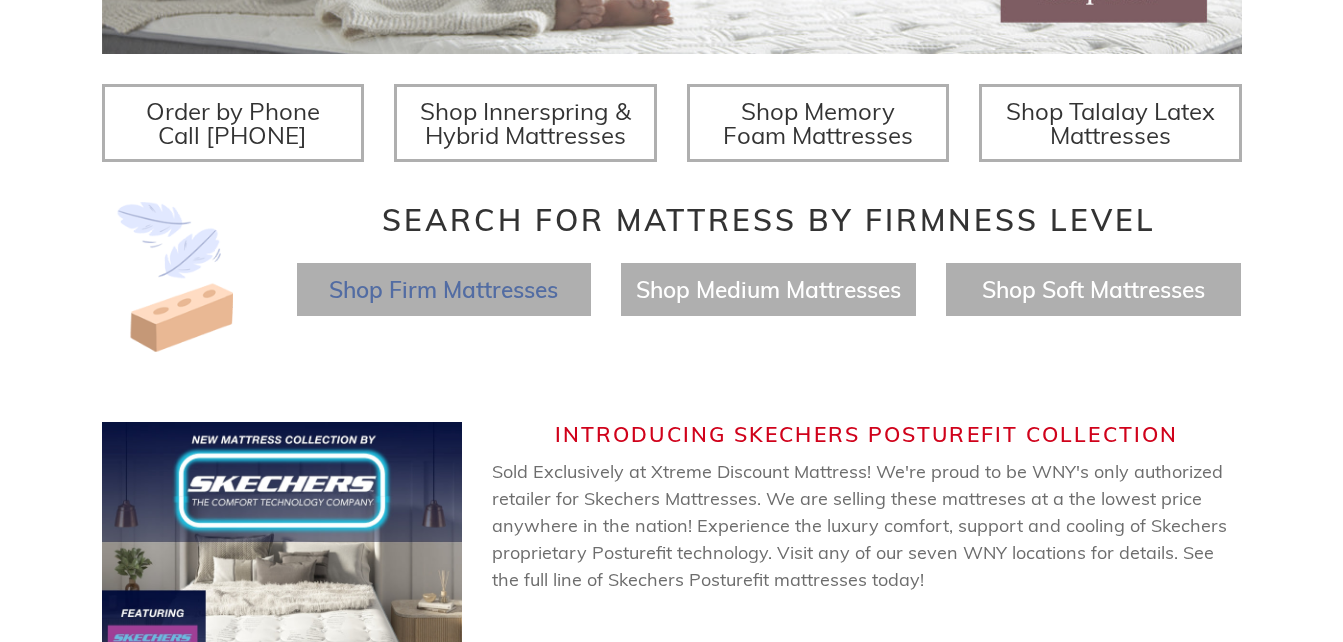 click on "Shop Firm Mattresses" at bounding box center [443, 289] 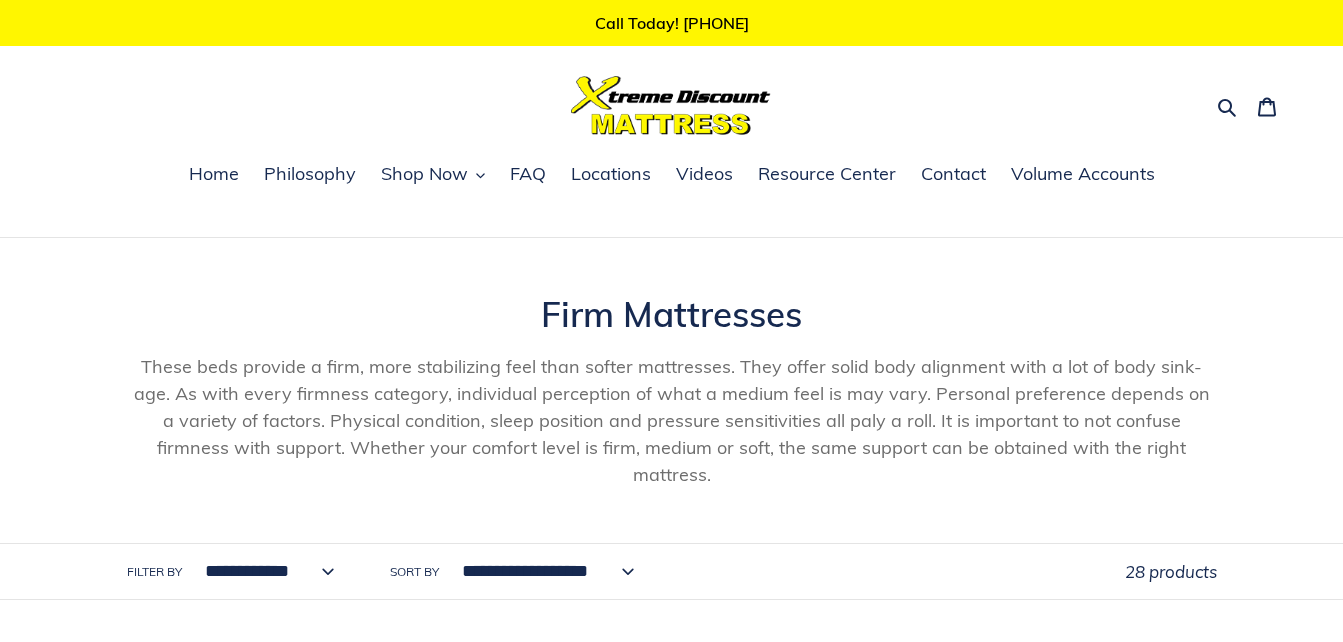 scroll, scrollTop: 0, scrollLeft: 0, axis: both 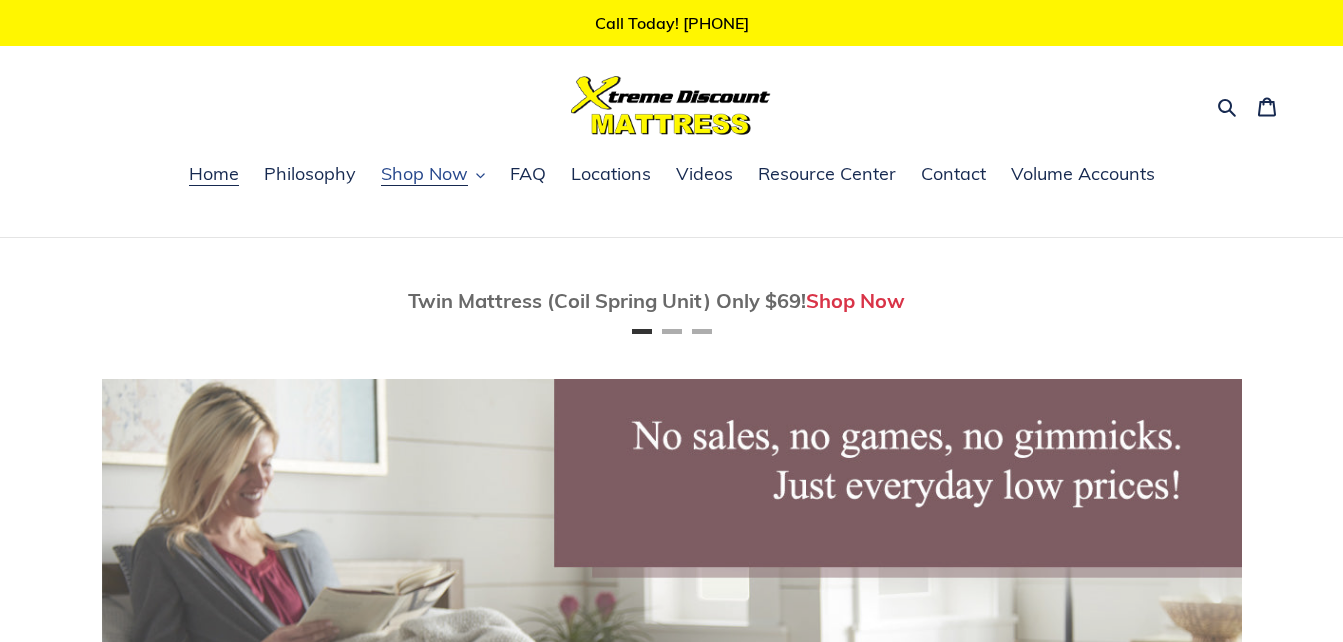 click on "Shop Now" at bounding box center [424, 174] 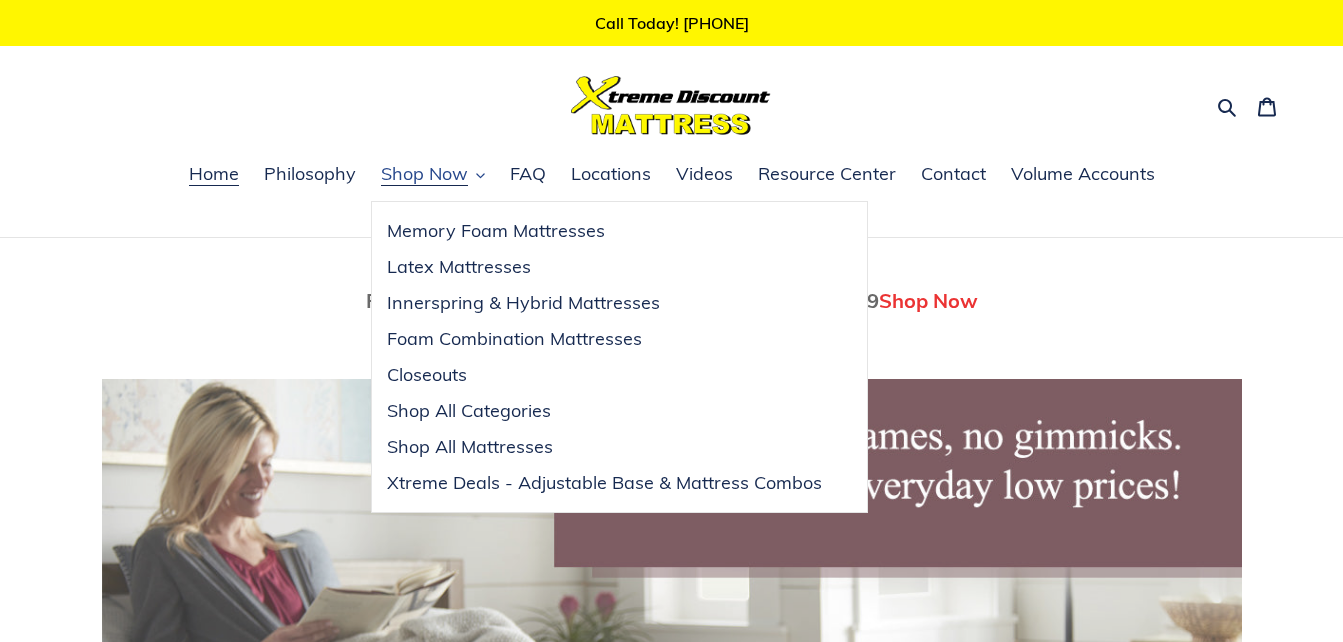 scroll, scrollTop: 0, scrollLeft: 1140, axis: horizontal 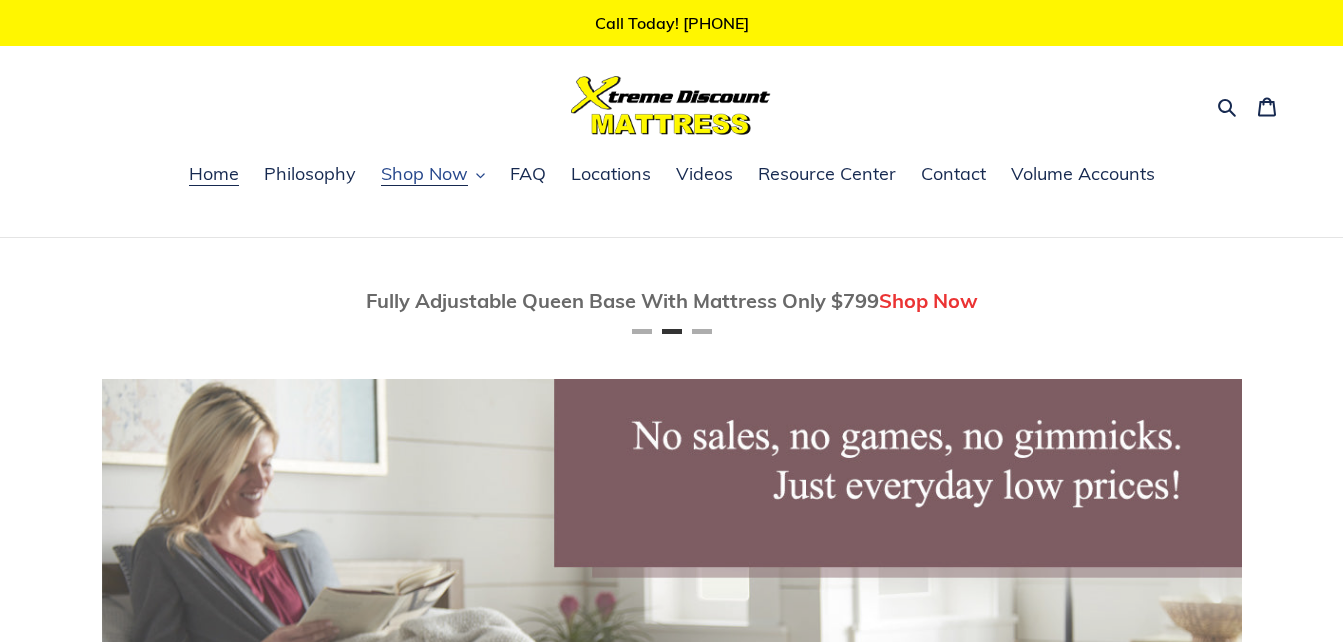 click on "Shop Now" at bounding box center (424, 174) 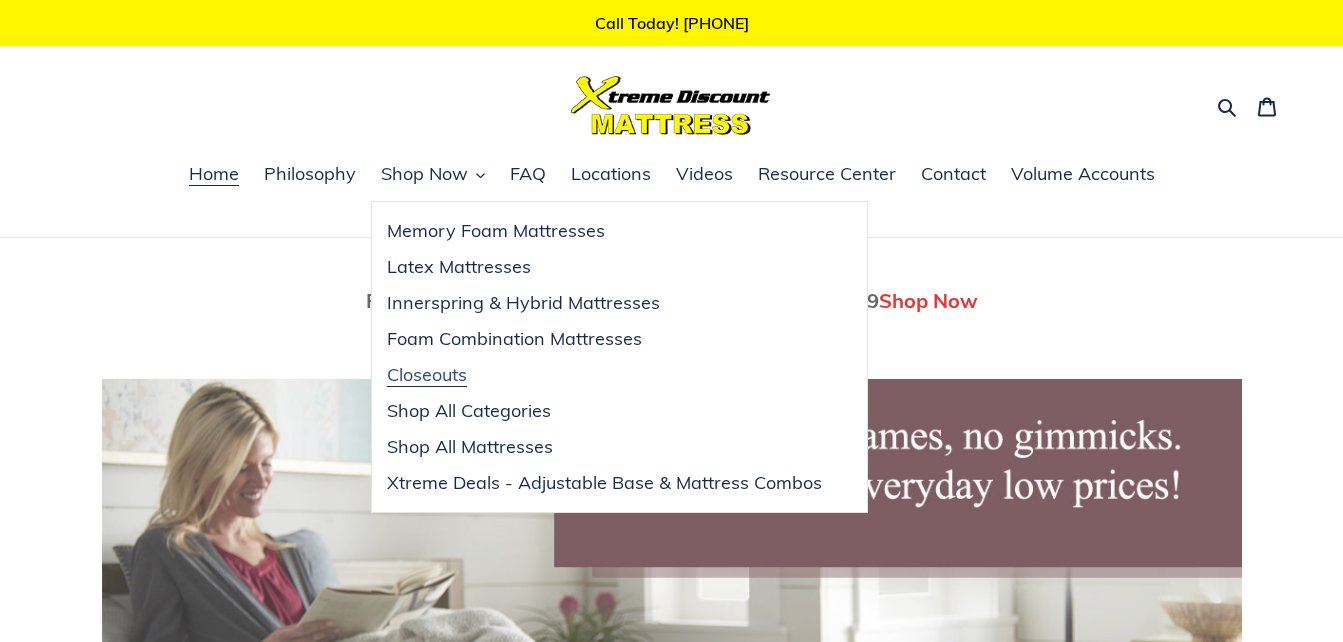click on "Closeouts" at bounding box center (427, 375) 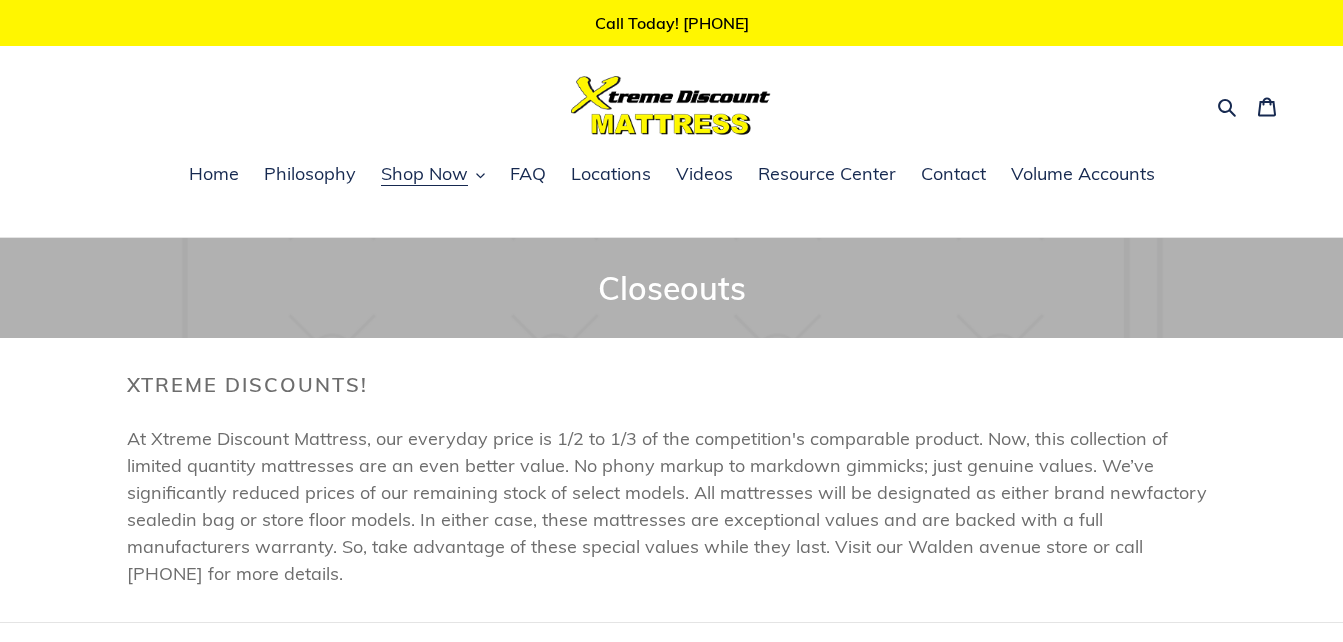 scroll, scrollTop: 0, scrollLeft: 0, axis: both 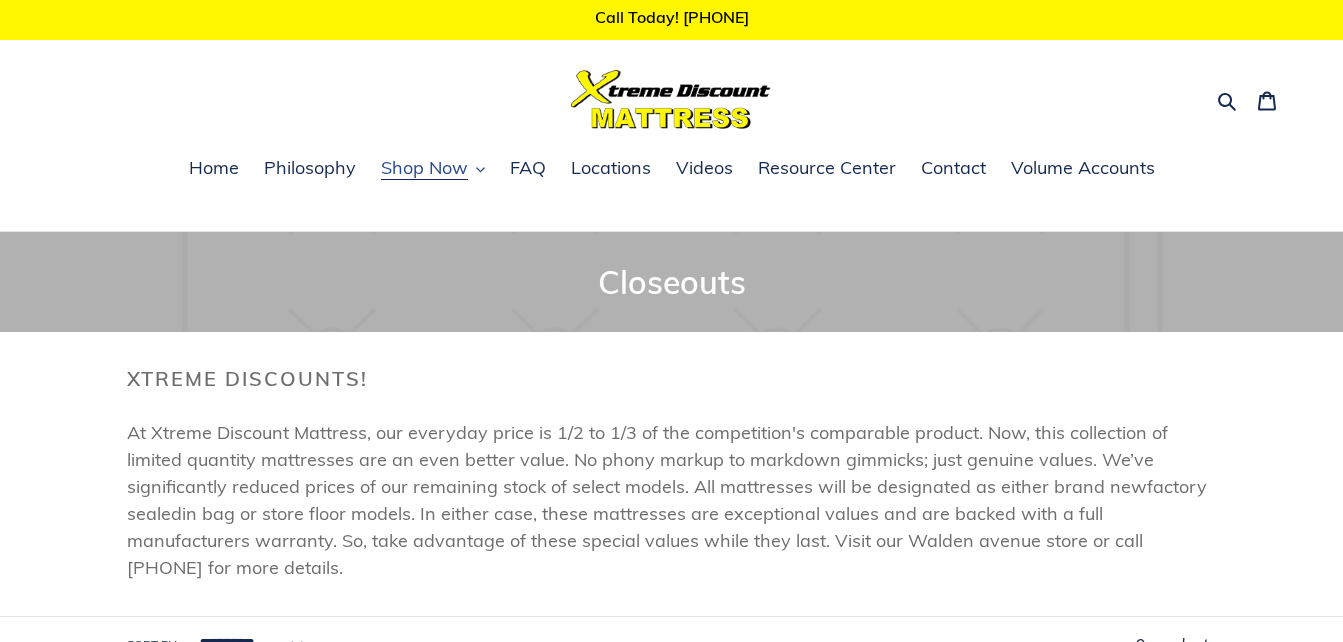 click on "Shop Now" at bounding box center [424, 168] 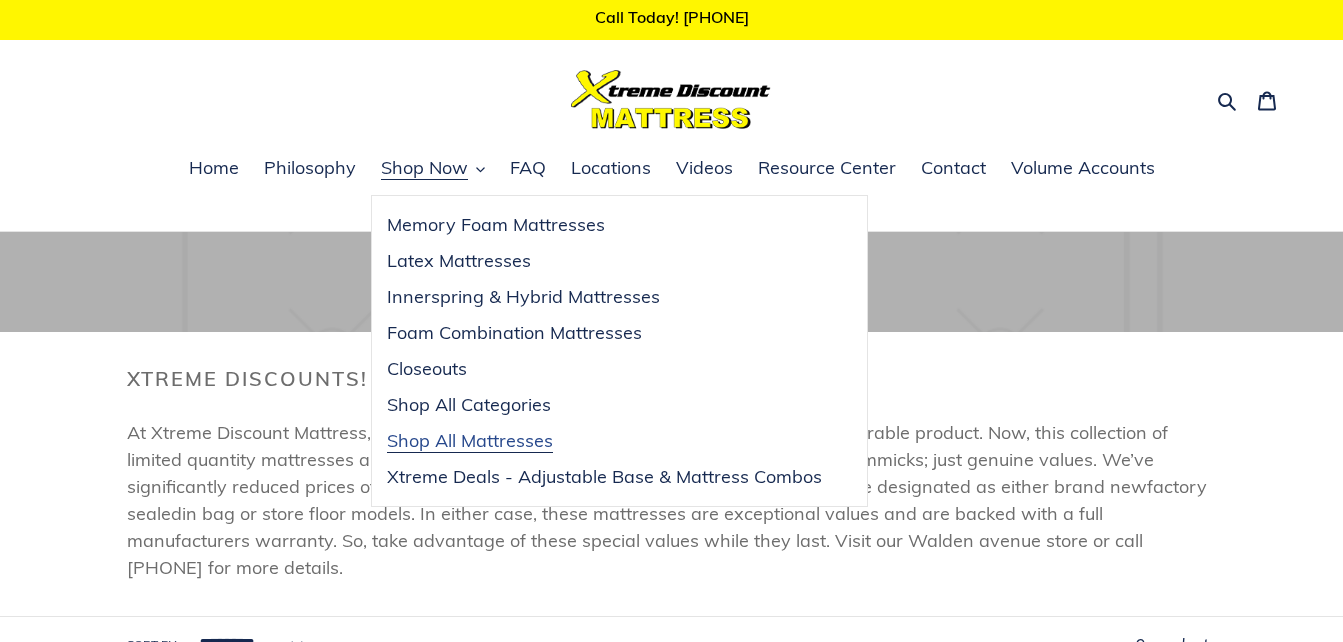 click on "Shop All Mattresses" at bounding box center (470, 441) 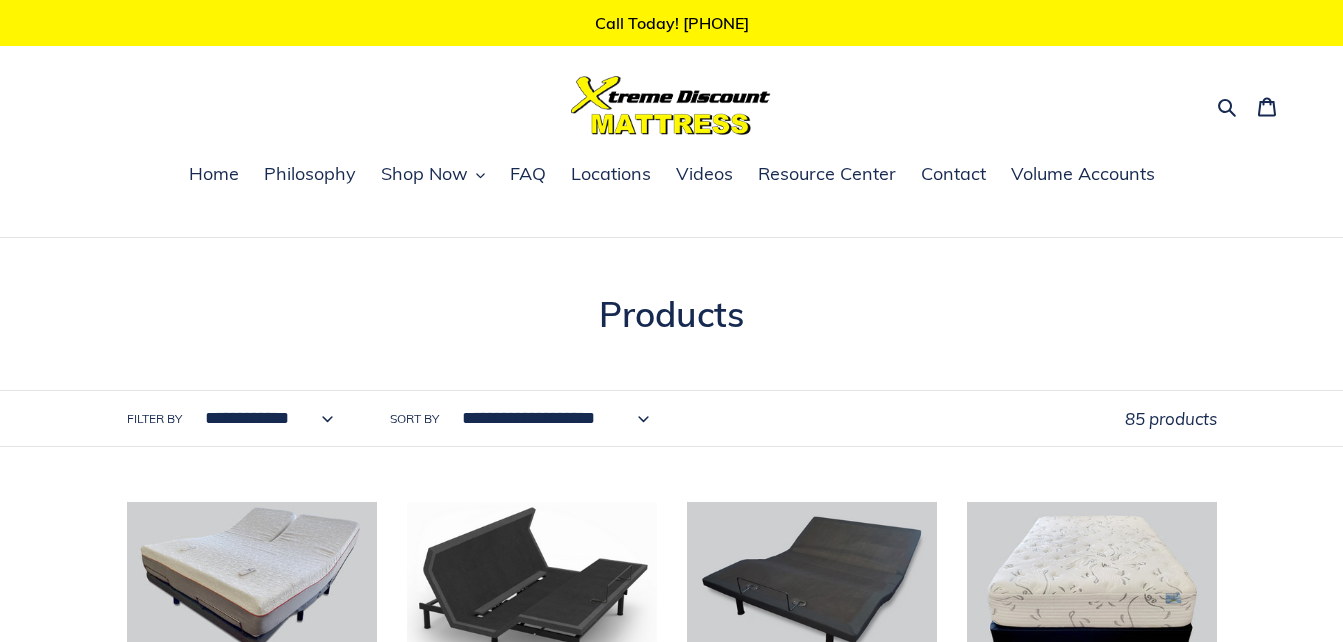 scroll, scrollTop: 0, scrollLeft: 0, axis: both 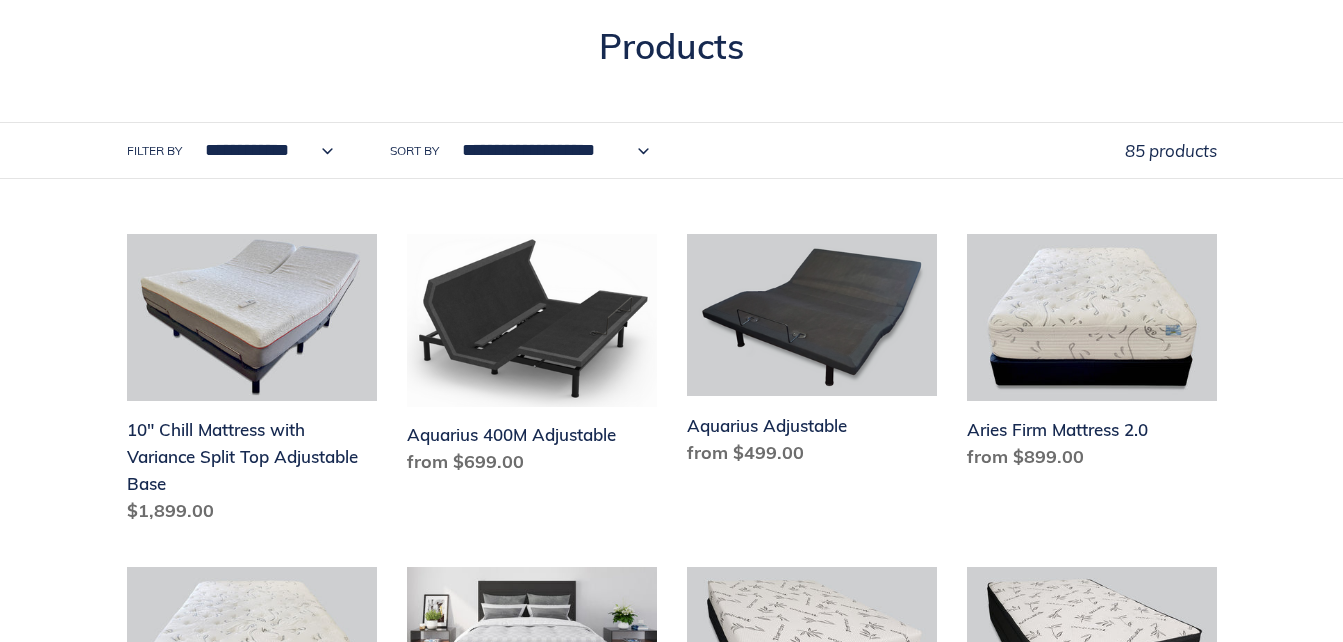 click on "**********" at bounding box center [551, 150] 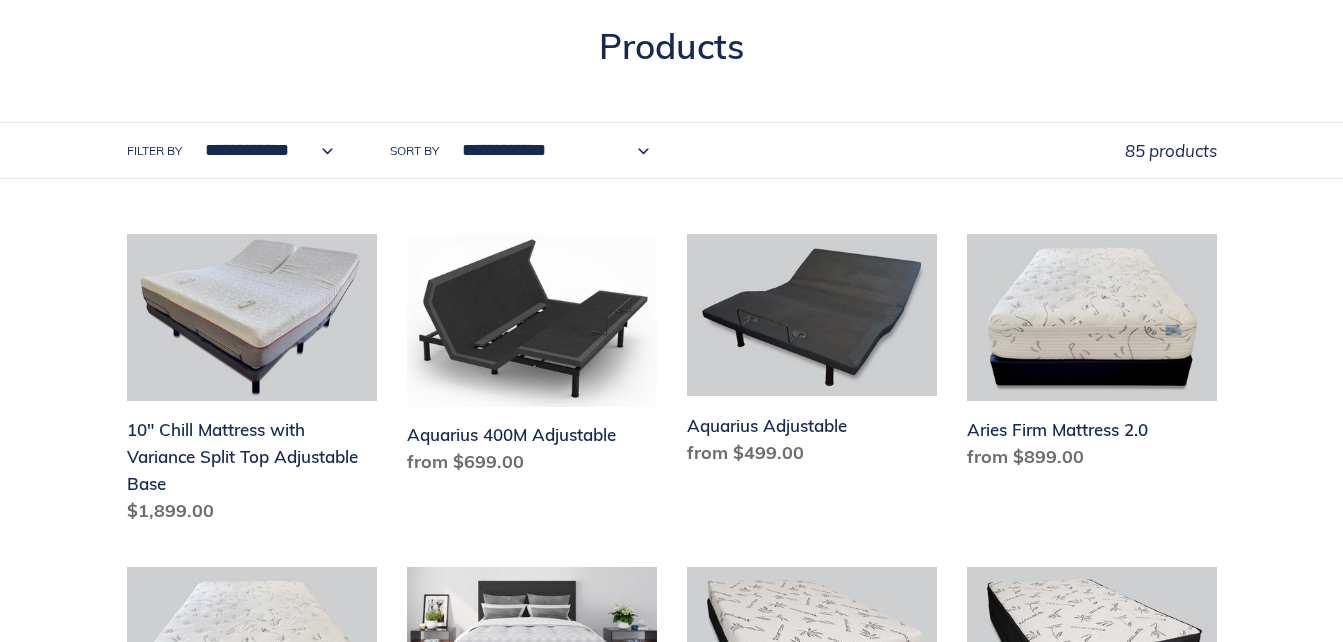 click on "**********" at bounding box center (551, 150) 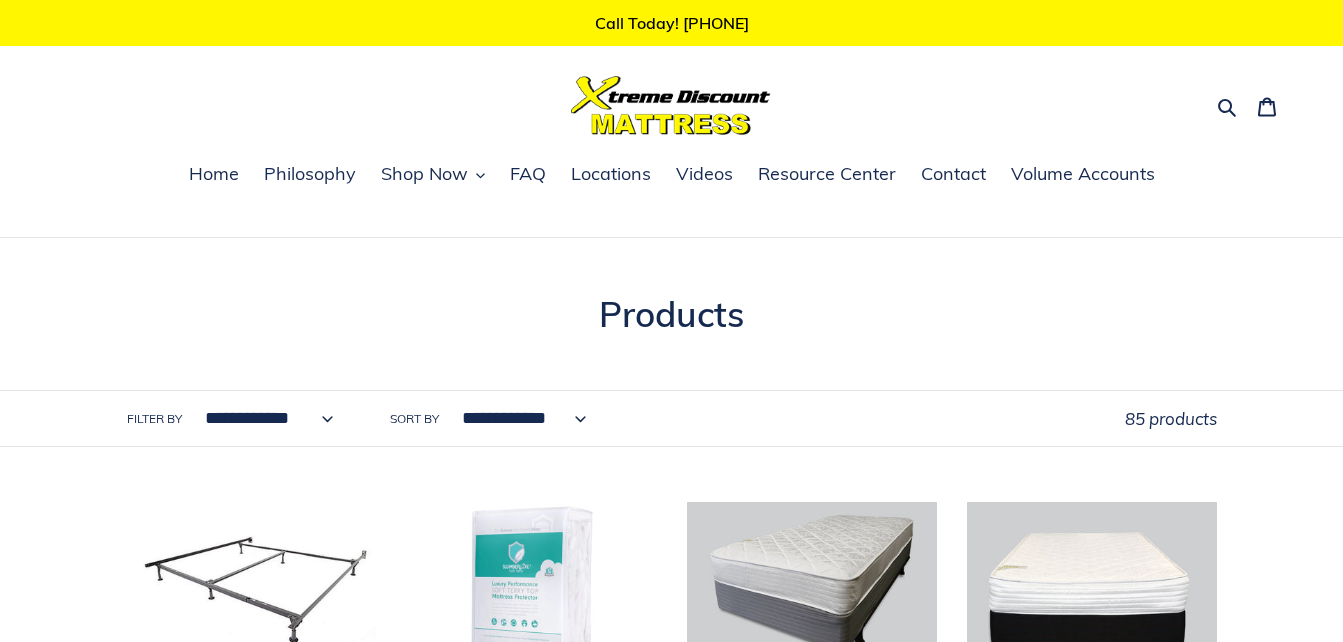 scroll, scrollTop: 0, scrollLeft: 0, axis: both 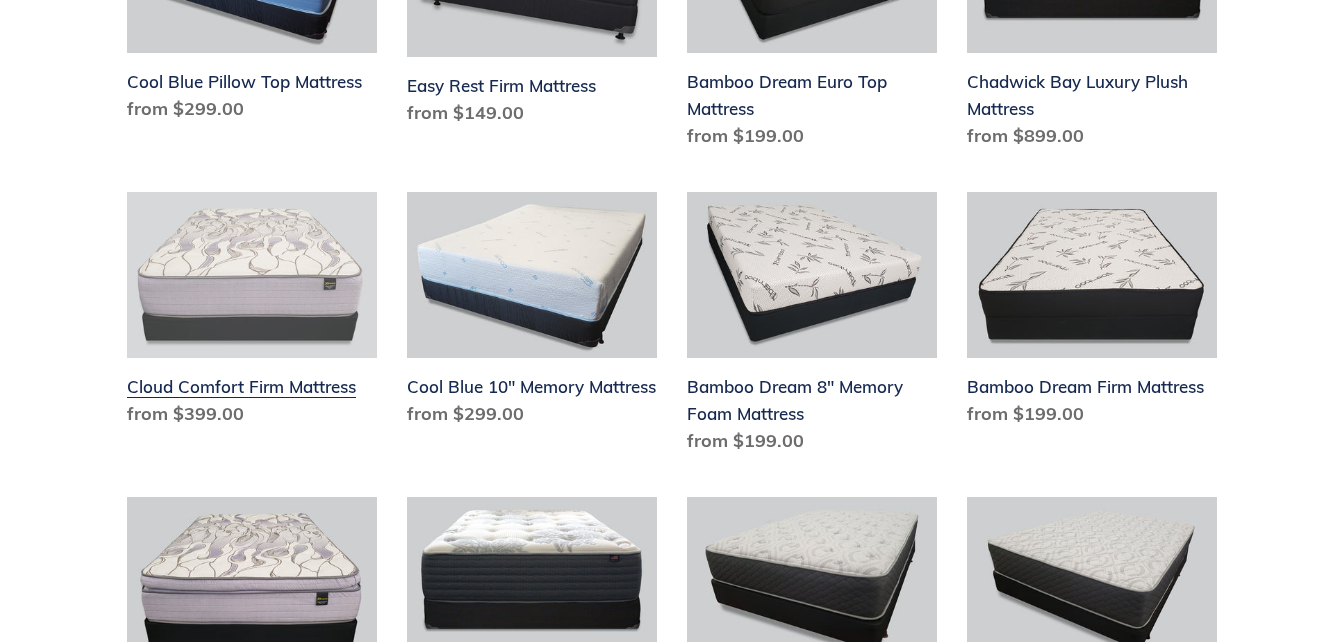 click on "Cloud Comfort Firm Mattress" at bounding box center [252, 314] 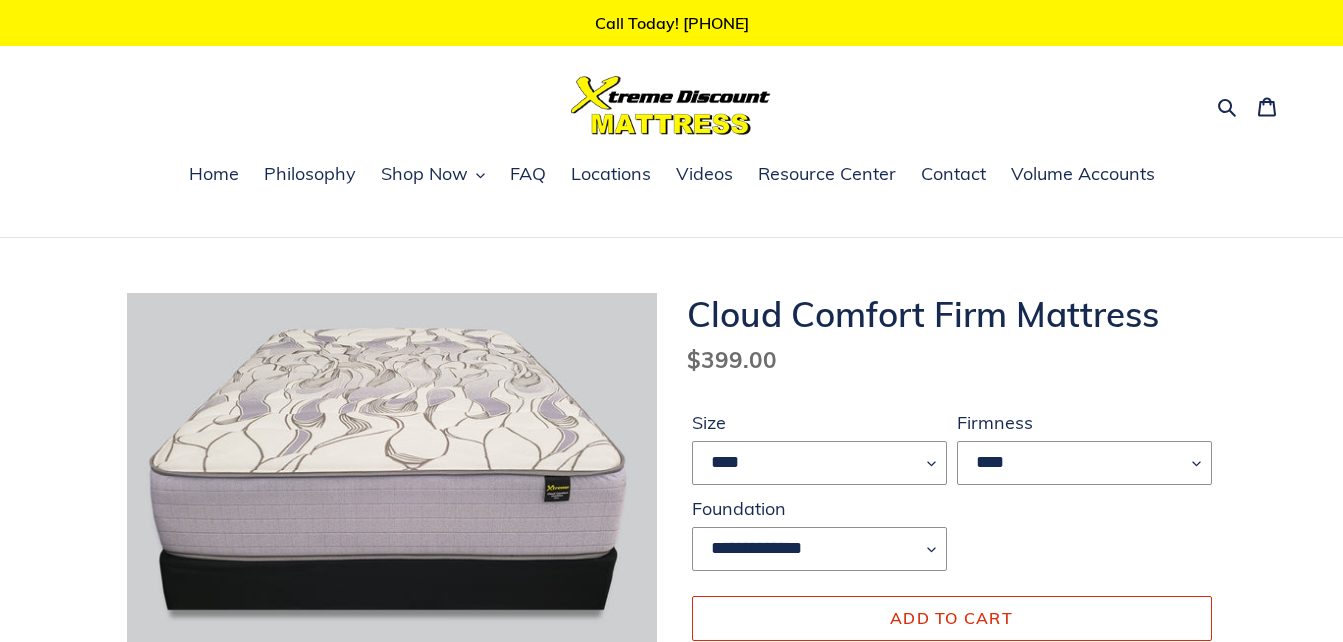 scroll, scrollTop: 0, scrollLeft: 0, axis: both 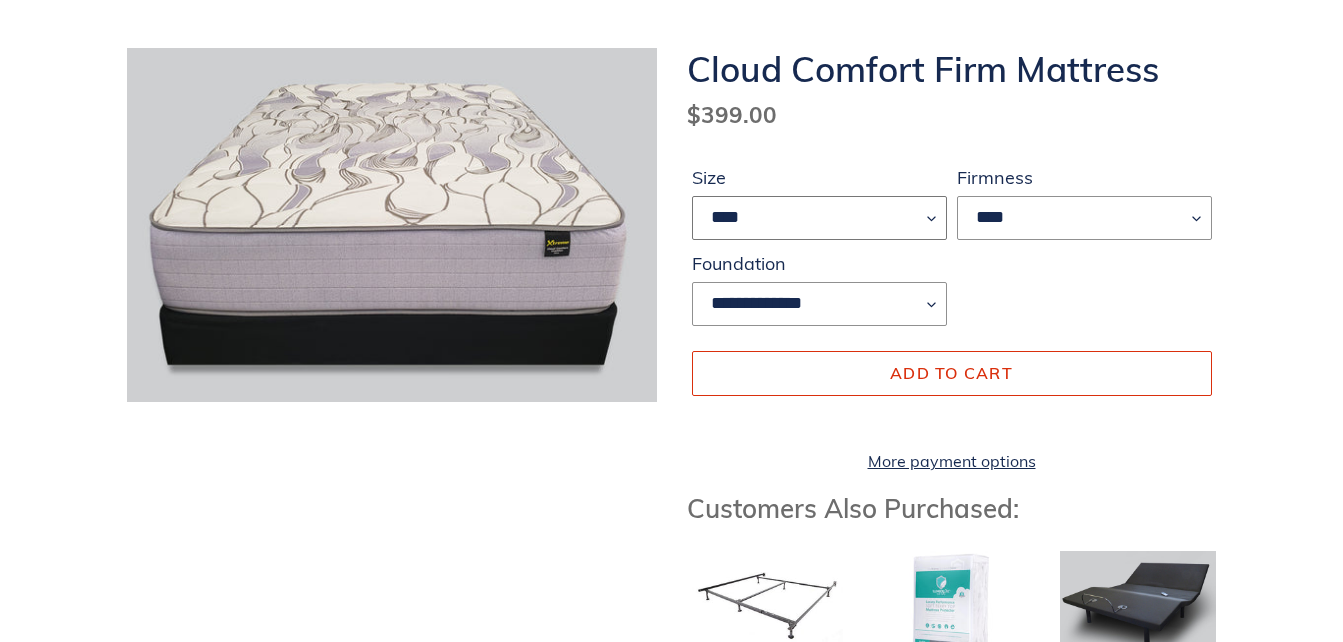 click on "**** ******* **** ***** ****" at bounding box center [819, 218] 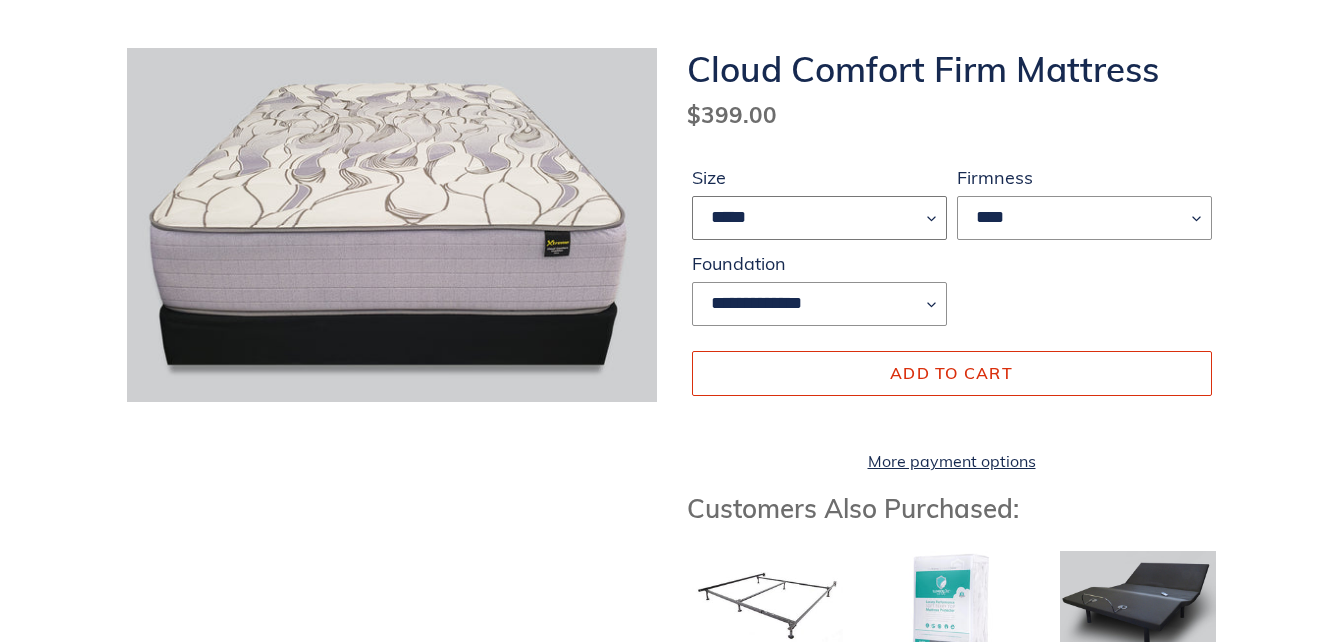 click on "**** ******* **** ***** ****" at bounding box center (819, 218) 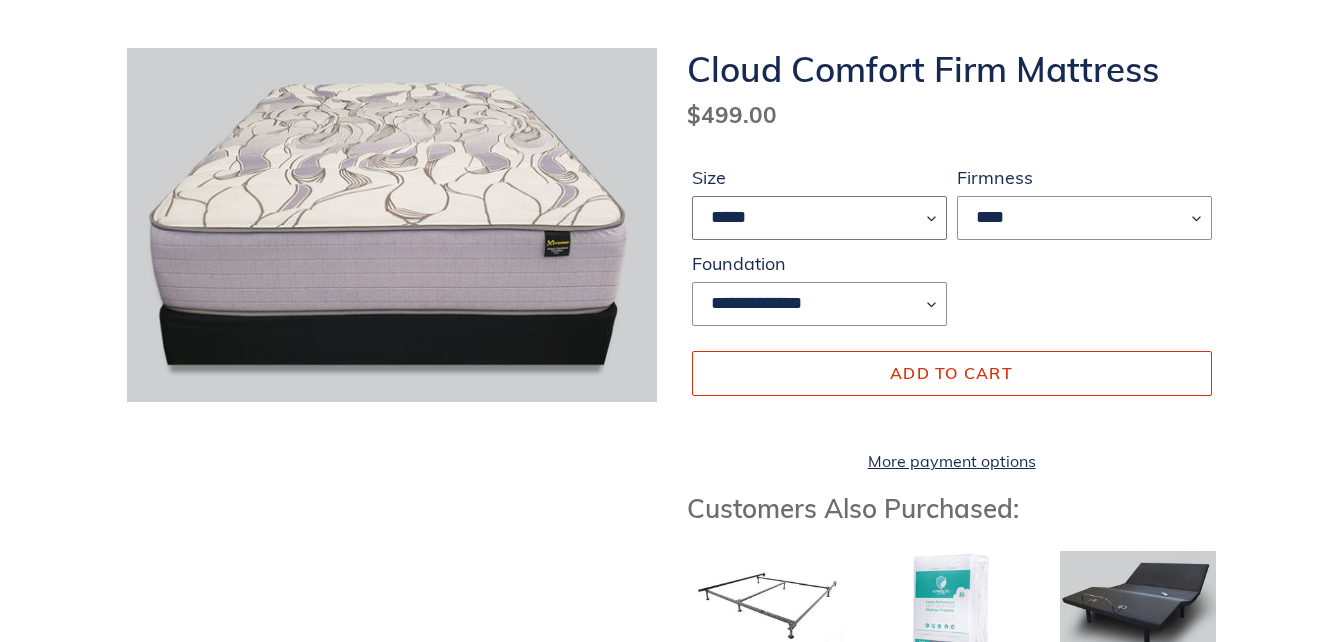 scroll, scrollTop: 0, scrollLeft: 0, axis: both 